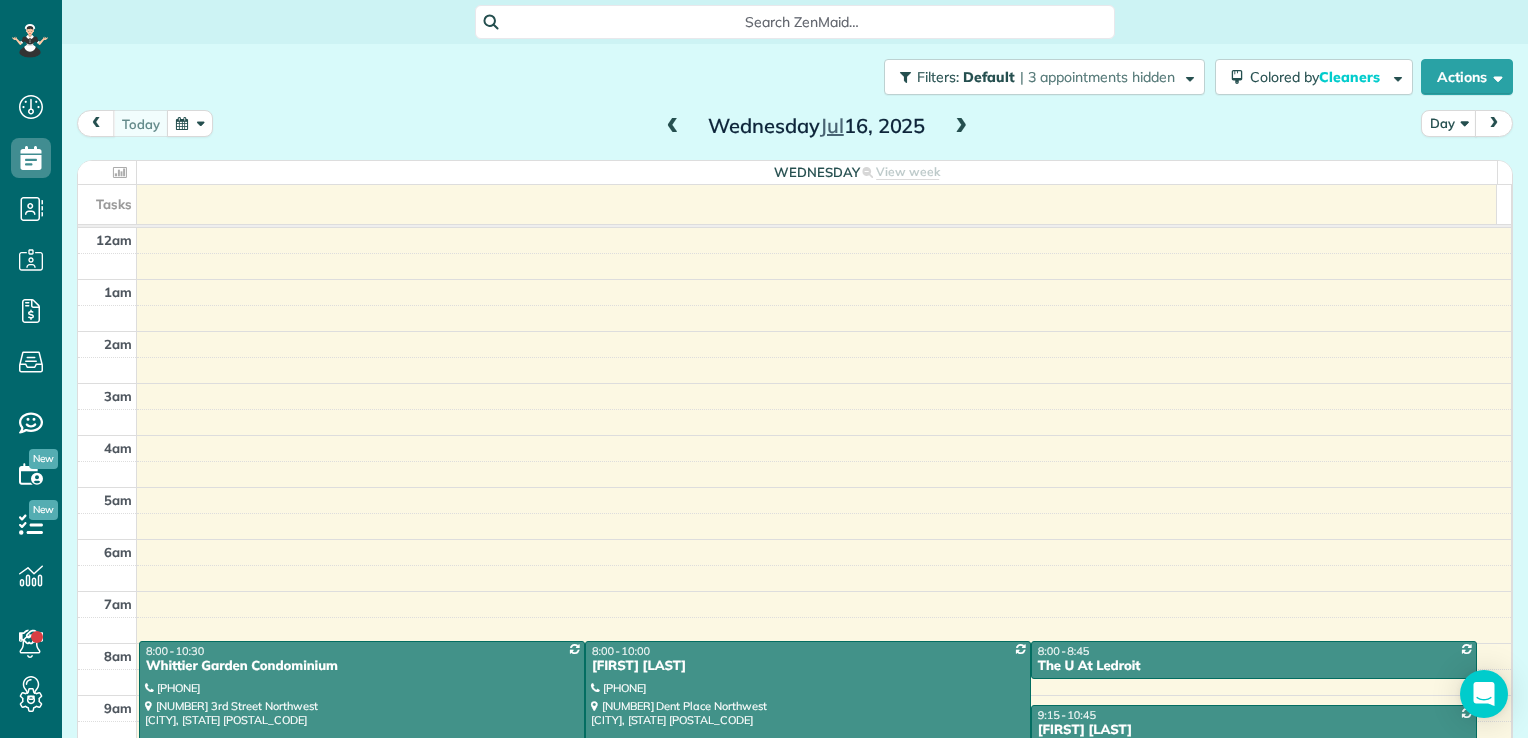 scroll, scrollTop: 0, scrollLeft: 0, axis: both 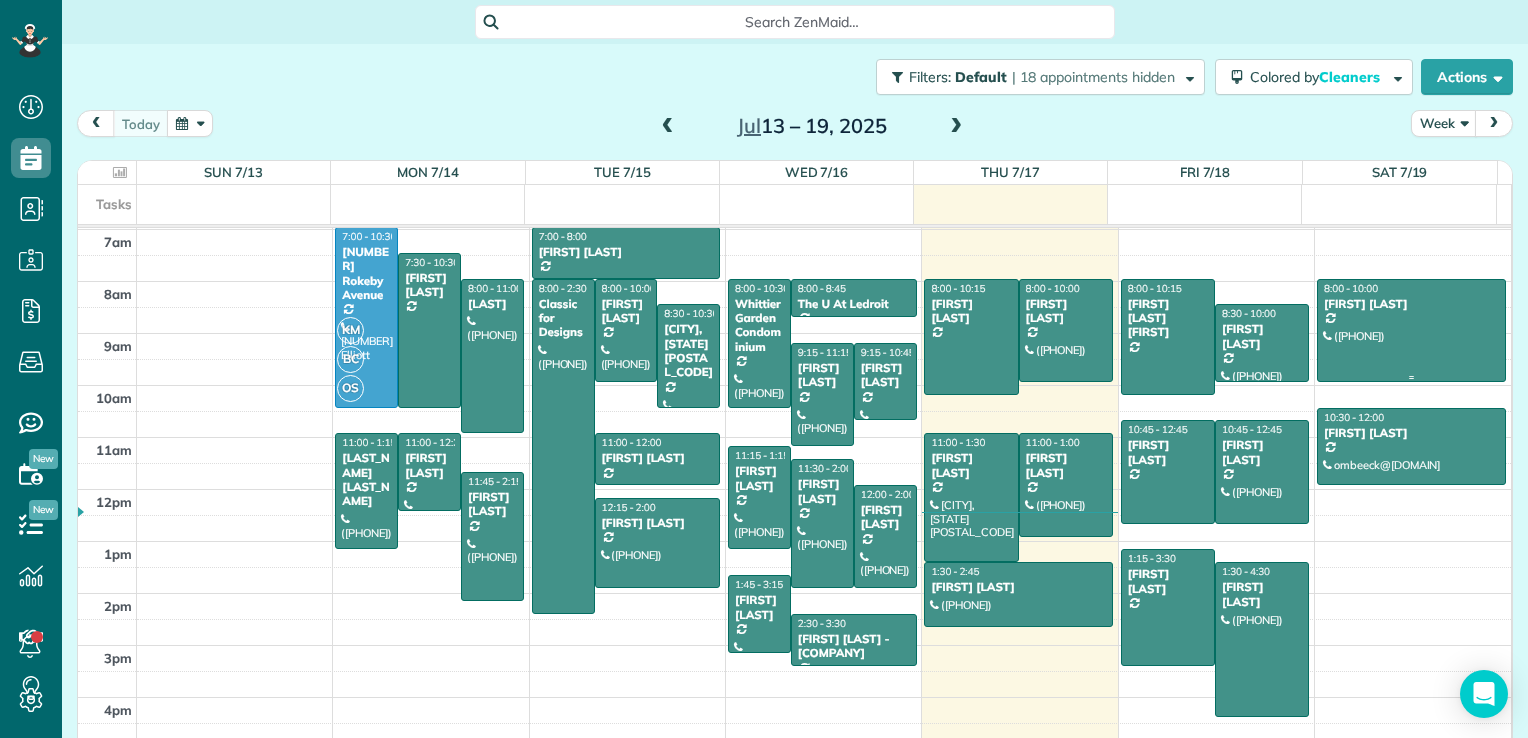 click at bounding box center [1411, 330] 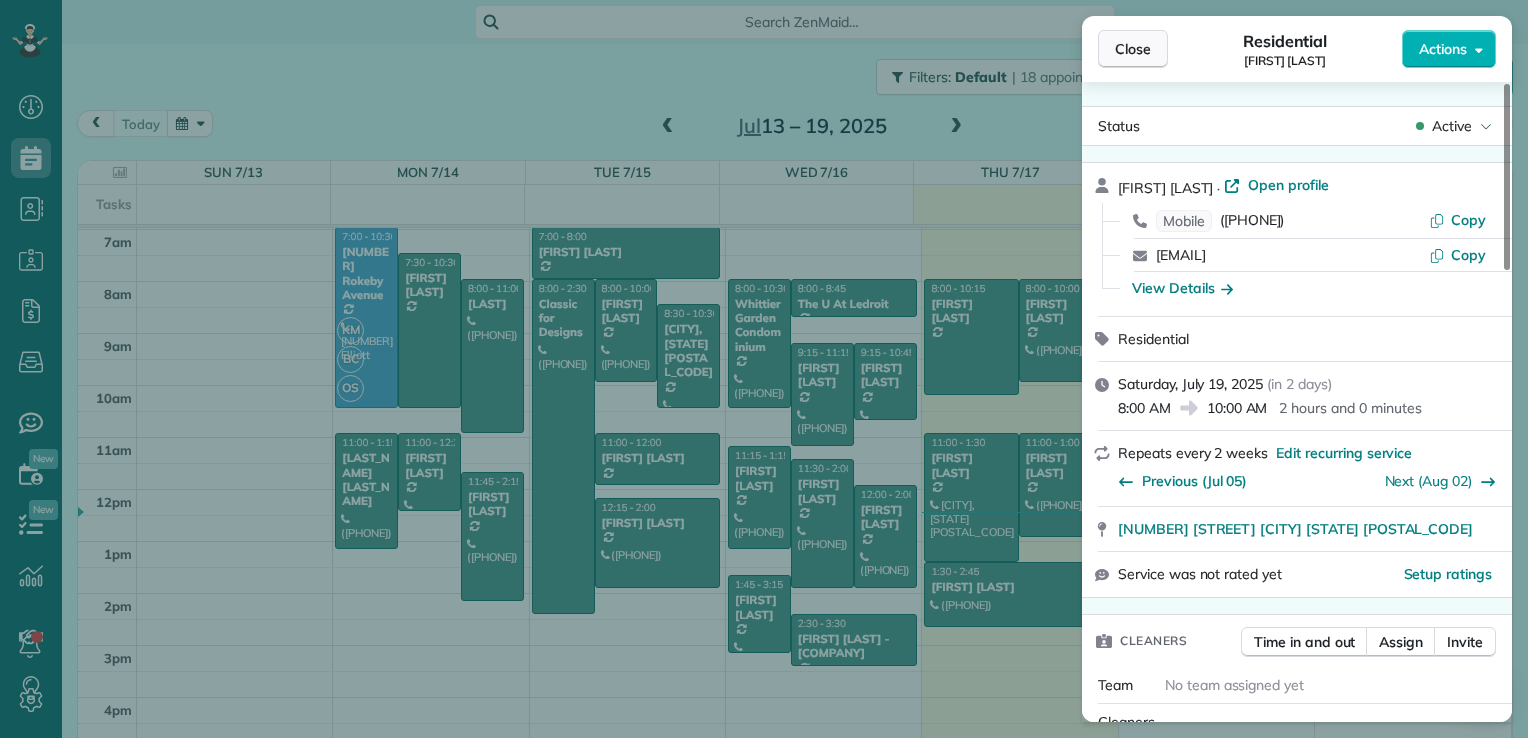 click on "Close" at bounding box center (1133, 49) 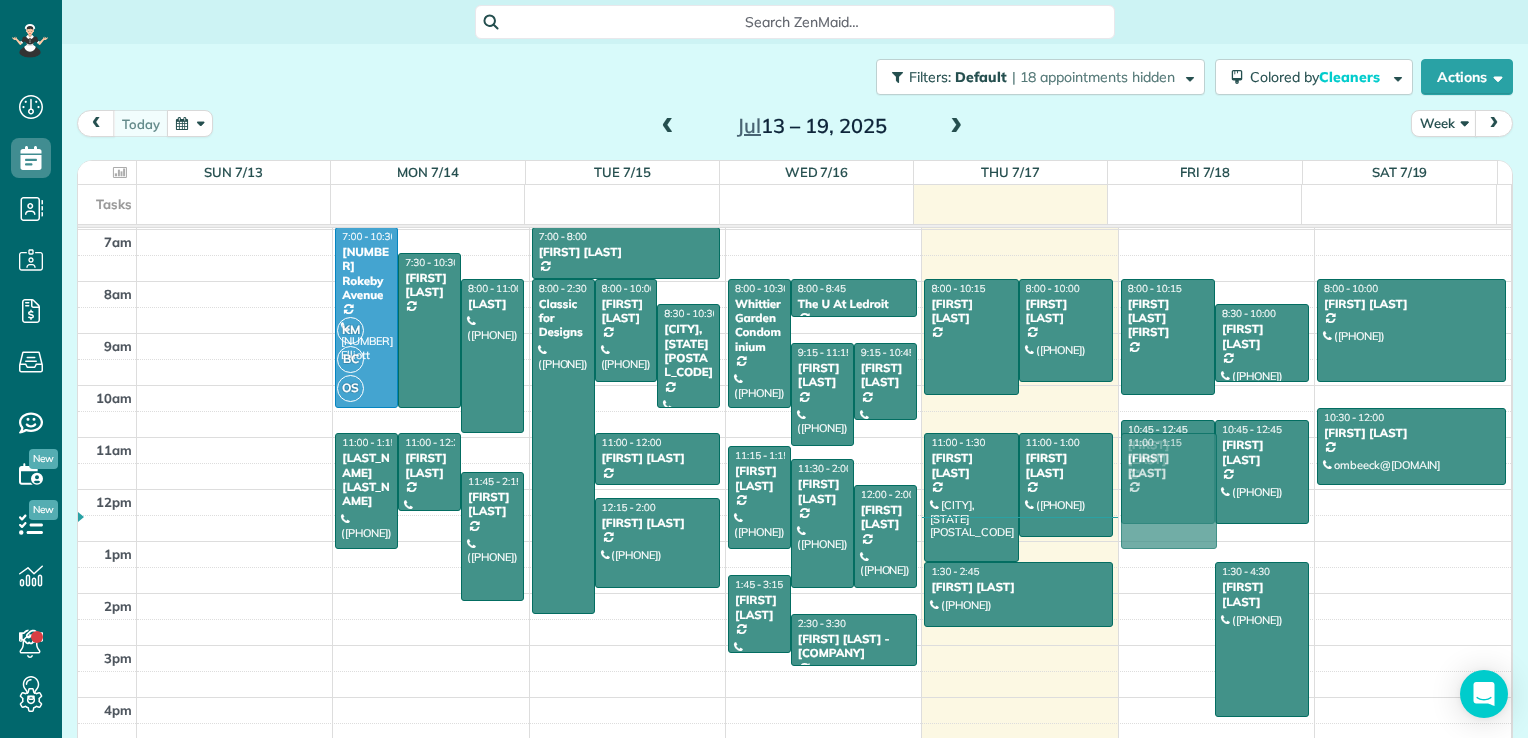 drag, startPoint x: 1137, startPoint y: 618, endPoint x: 1176, endPoint y: 510, distance: 114.82596 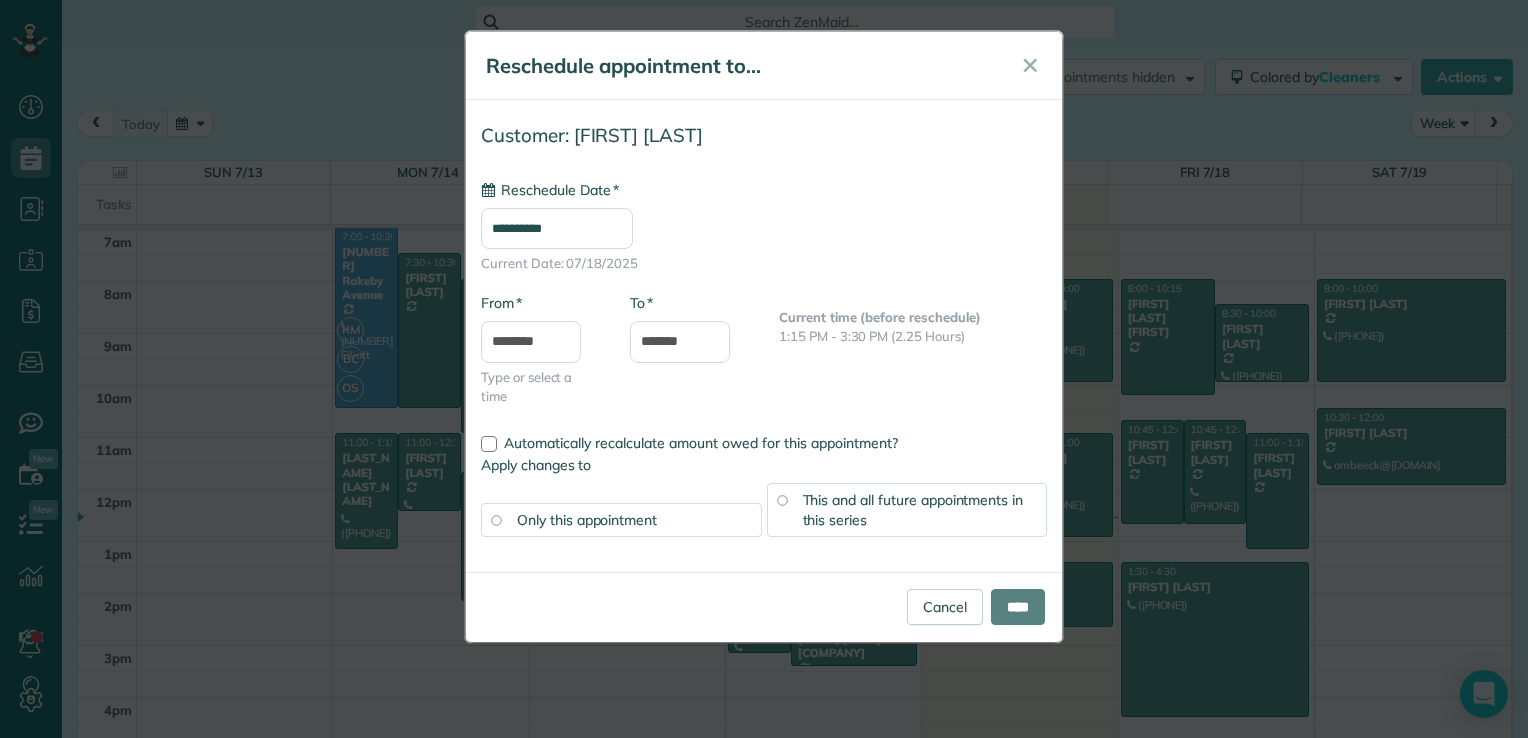 type on "**********" 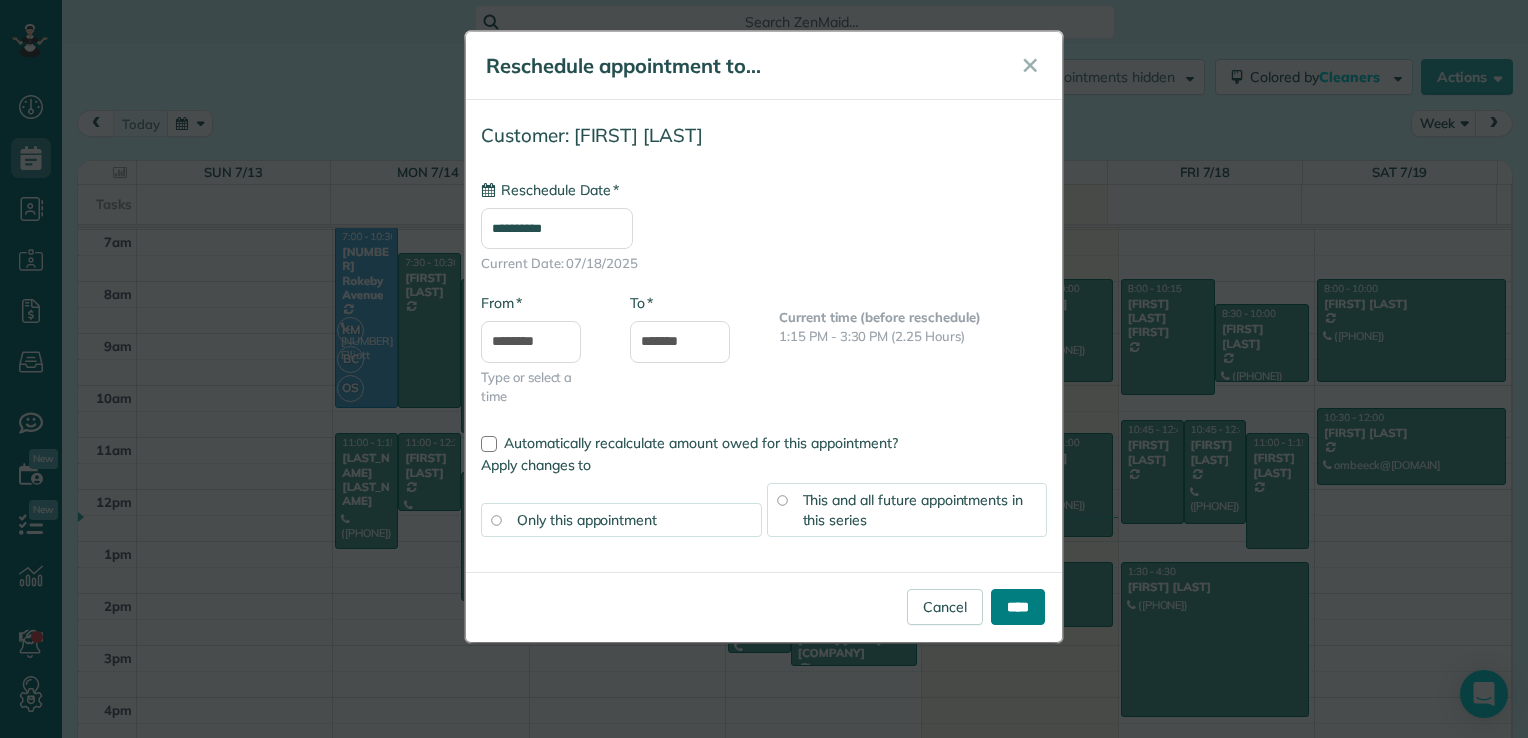 click on "****" at bounding box center (1018, 607) 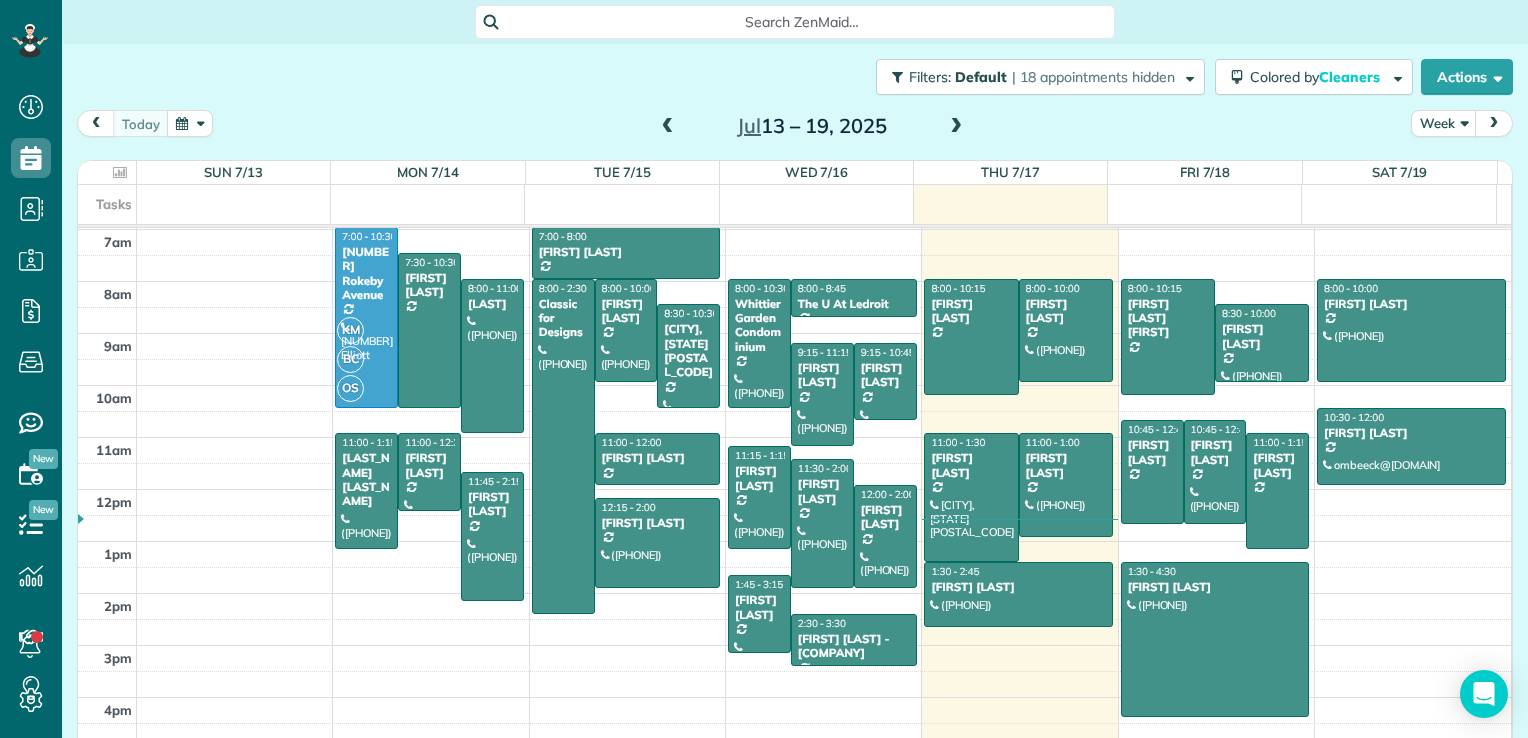click on "[TIME] [TIME] [TIME] [TIME] [TIME] [TIME] [TIME] [TIME] [TIME] [TIME] [TIME] [TIME] [TIME] [TIME] [TIME] [TIME] [TIME] [TIME] [TIME] [TIME] [TIME] [TIME] [TIME] [FIRST] [LAST] - M And M Appliance ([PHONE]) [NUMBER] [STREET] [CITY] [STATE] [POSTAL_CODE] [TIME] - [FIRST] [LAST] [NUMBER] [STREET] [STATE] [CITY] [POSTAL_CODE] [TIME] - [FIRST] ([PHONE]) [NUMBER] [STREET] [STATE] [CITY] [POSTAL_CODE] [TIME] - [FIRST] [LAST] ([PHONE]) [NUMBER] [STREET] [CITY] [STATE] [POSTAL_CODE] [TIME] - [FIRST] [LAST] ([PHONE]) [NUMBER] [STREET] [STATE] [CITY] [POSTAL_CODE] [TIME] - [FIRST] [LAST] ([PHONE]) [NUMBER] [STREET] [STATE] [CITY] [POSTAL_CODE] [TIME] - [FIRST] [LAST] ([PHONE]) [NUMBER] [STREET] [STATE] [CITY] [POSTAL_CODE] [TIME] - [FIRST] [LAST] ([PHONE]) [NUMBER] [STREET] [STATE] [CITY] [POSTAL_CODE] [TIME] - [FIRST] [LAST] ([PHONE]) [NUMBER] [STREET] [STATE] [CITY] [POSTAL_CODE] [TIME] - [FIRST] ([PHONE]) [NUMBER] [STREET] [STATE] [CITY] [POSTAL_CODE] [TIME] - [FIRST] [LAST] ([PHONE]) [NUMBER] [STREET] [STATE] [CITY] [POSTAL_CODE] [TIME] - [FIRST] [LAST] ([PHONE]) [NUMBER] [STREET] [STATE] [CITY] [POSTAL_CODE]" at bounding box center (794, 333) 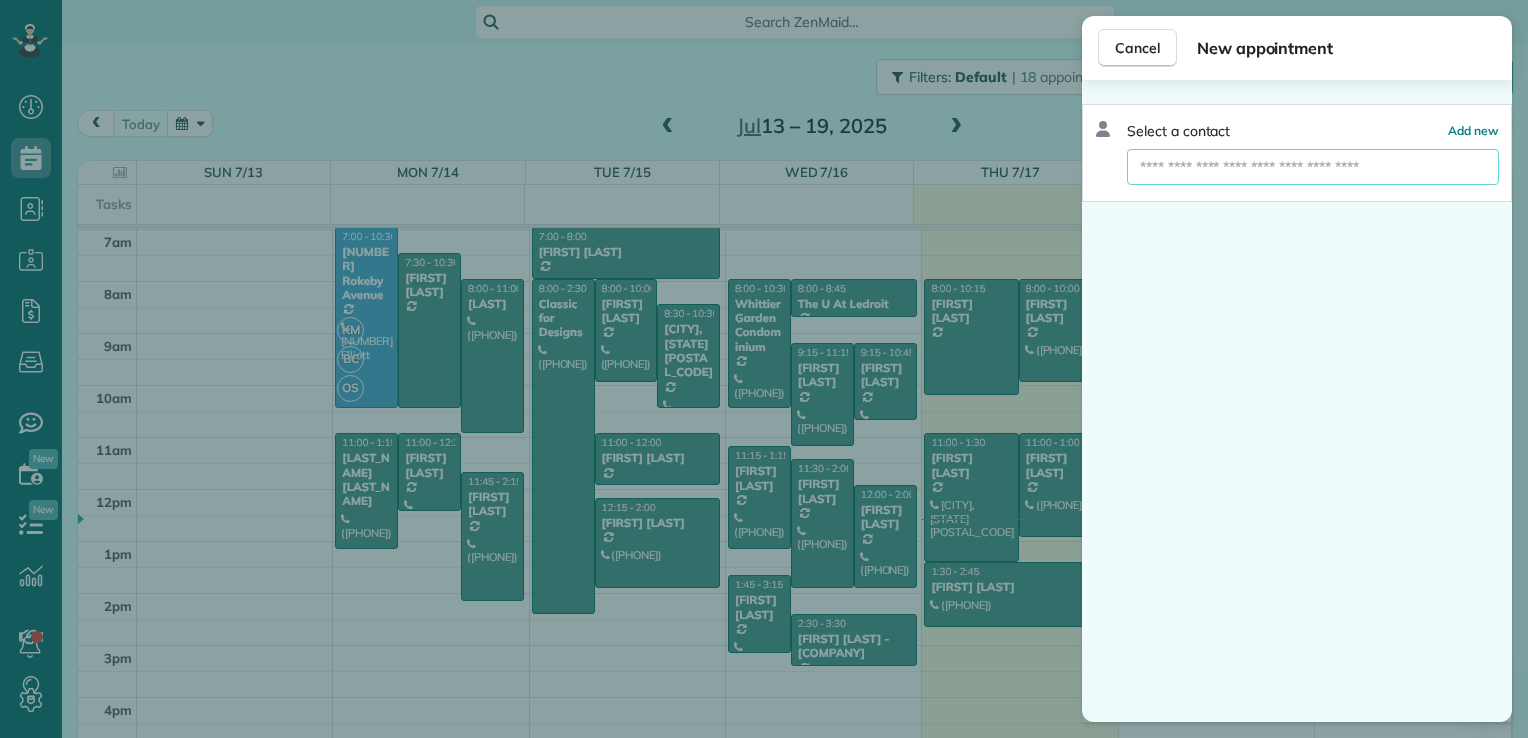 click at bounding box center (1313, 167) 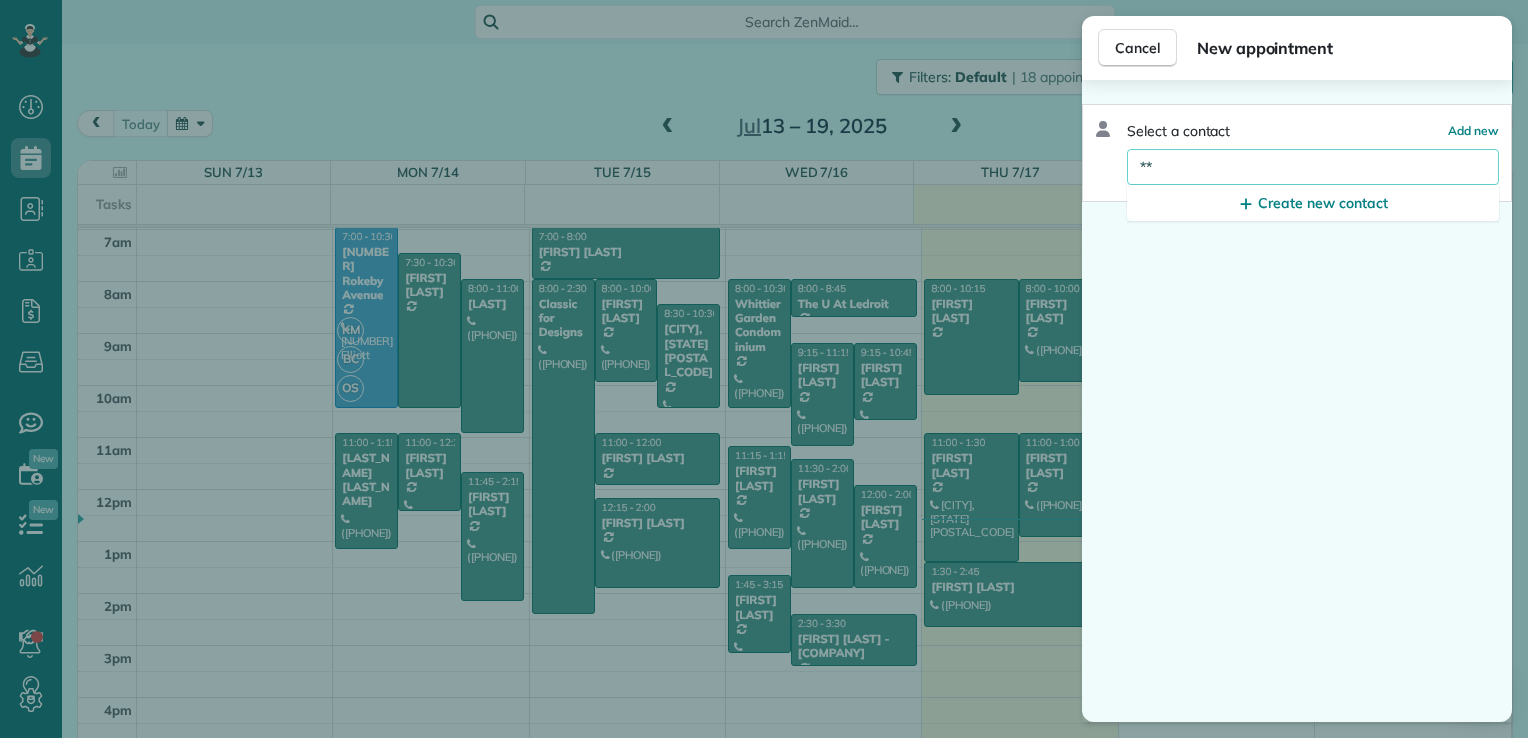 type on "*" 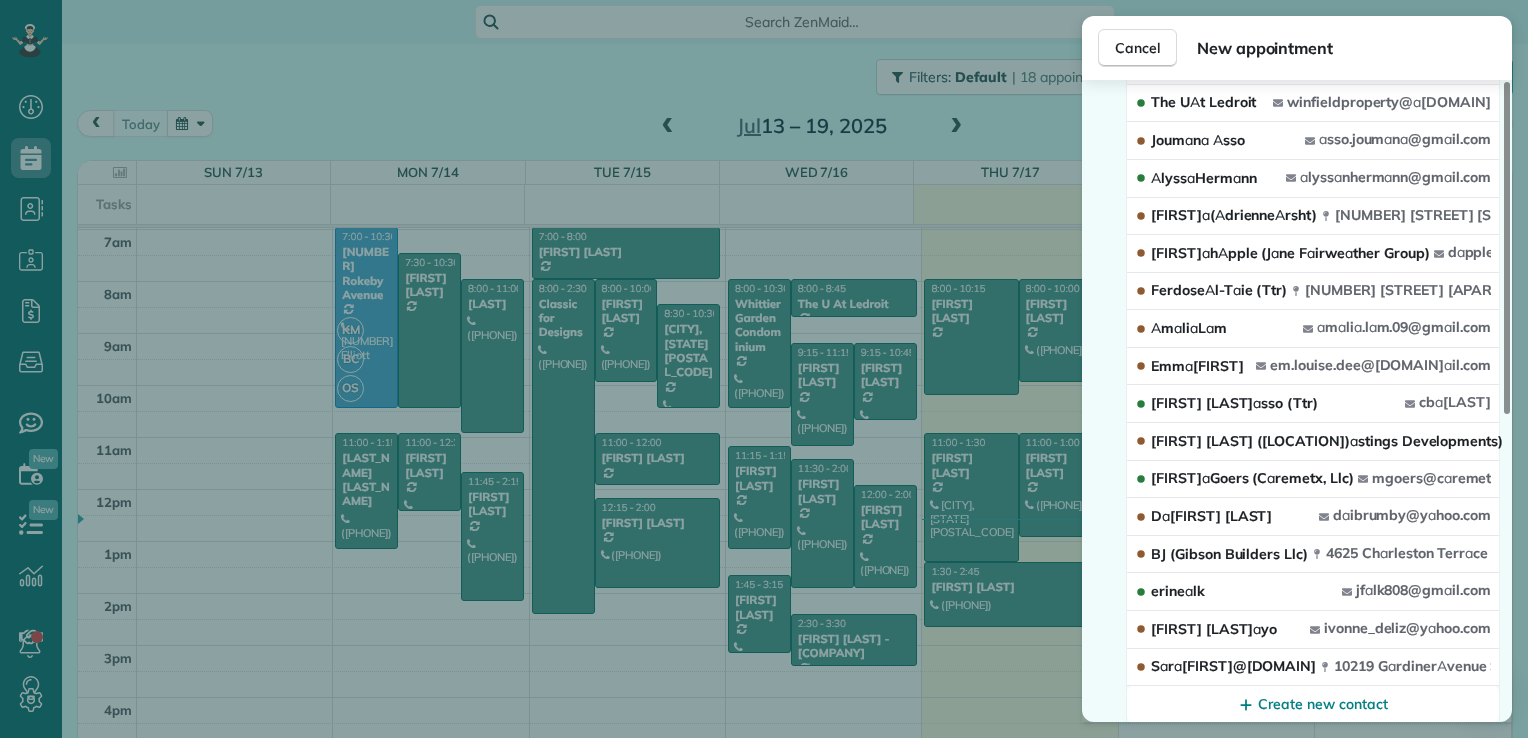 scroll, scrollTop: 0, scrollLeft: 0, axis: both 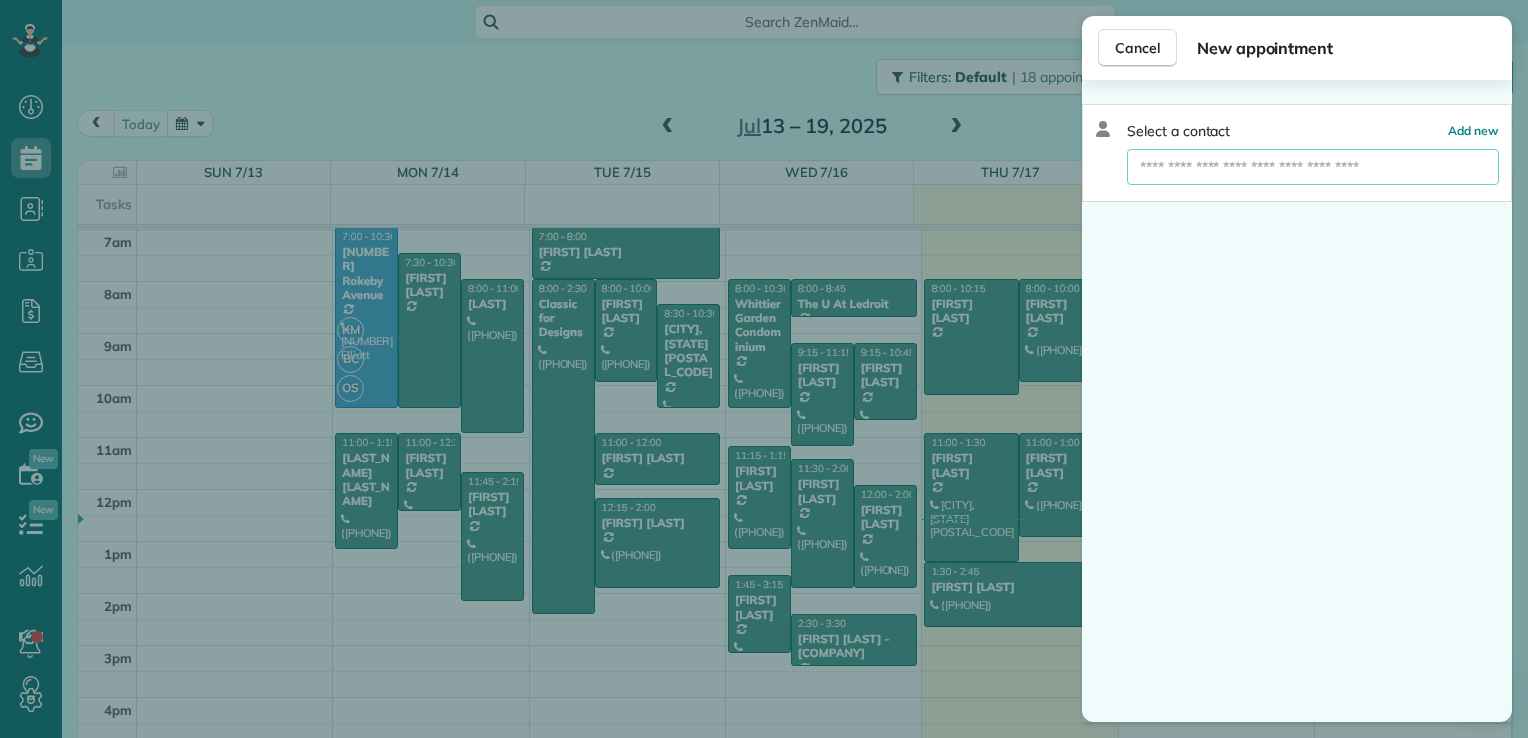 type on "*" 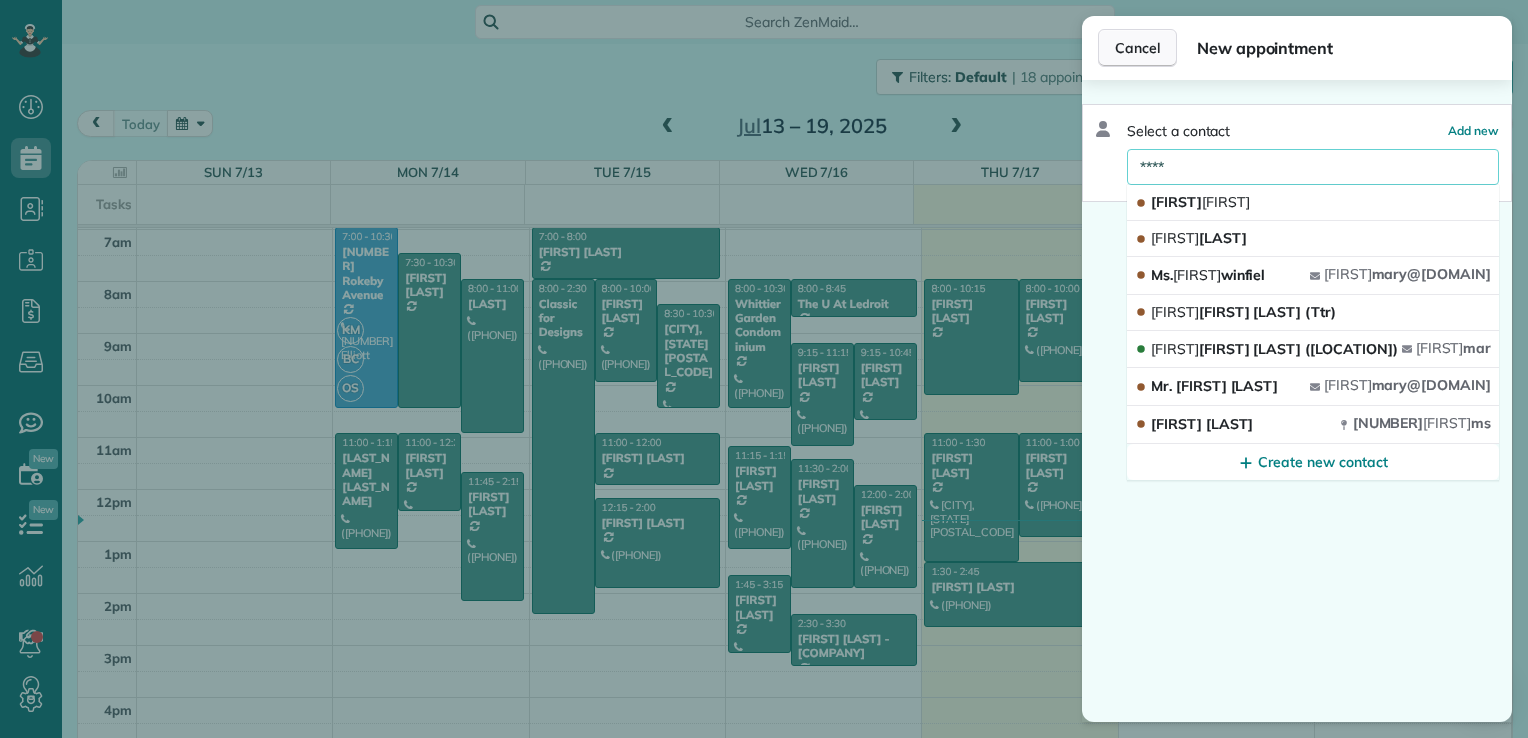 type on "****" 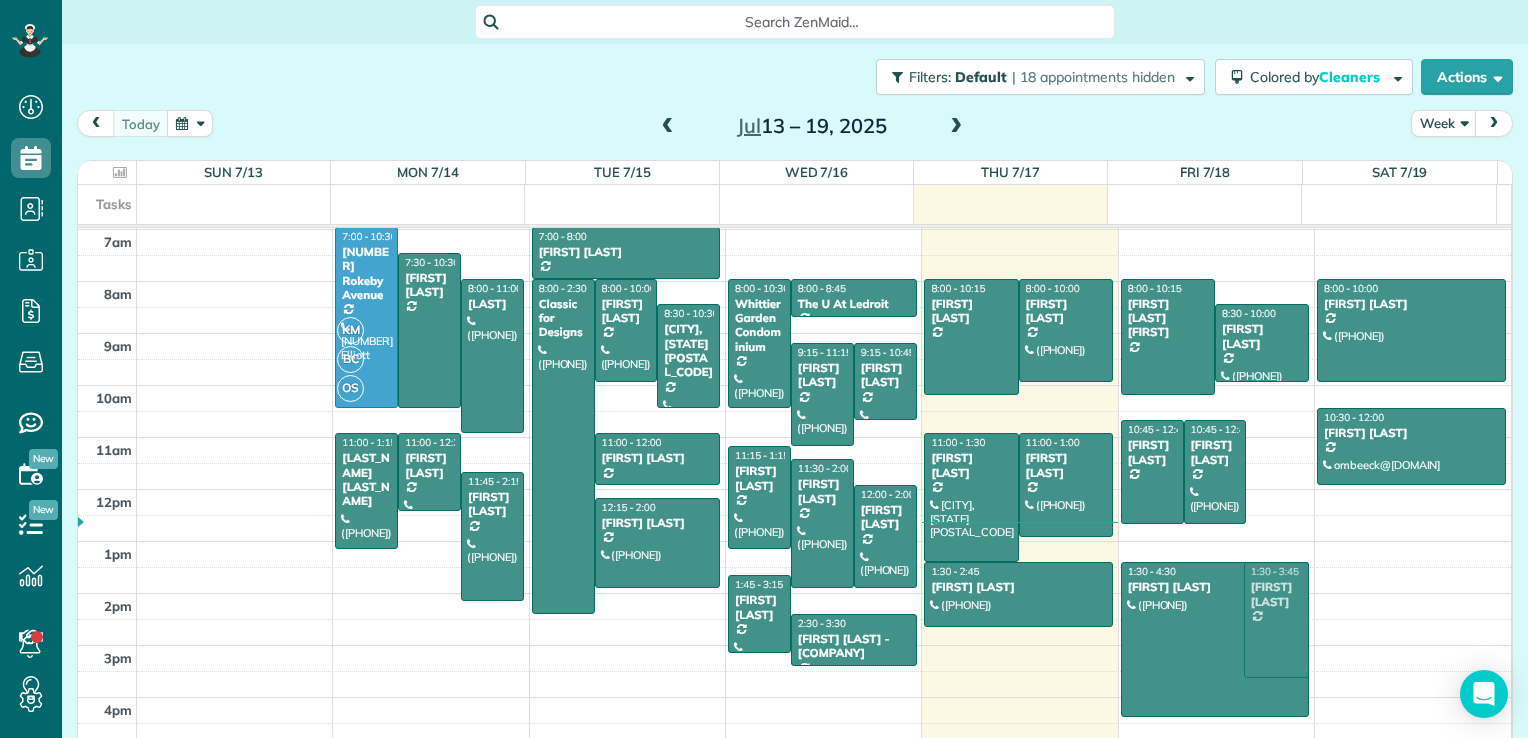 drag, startPoint x: 1237, startPoint y: 472, endPoint x: 1253, endPoint y: 597, distance: 126.01984 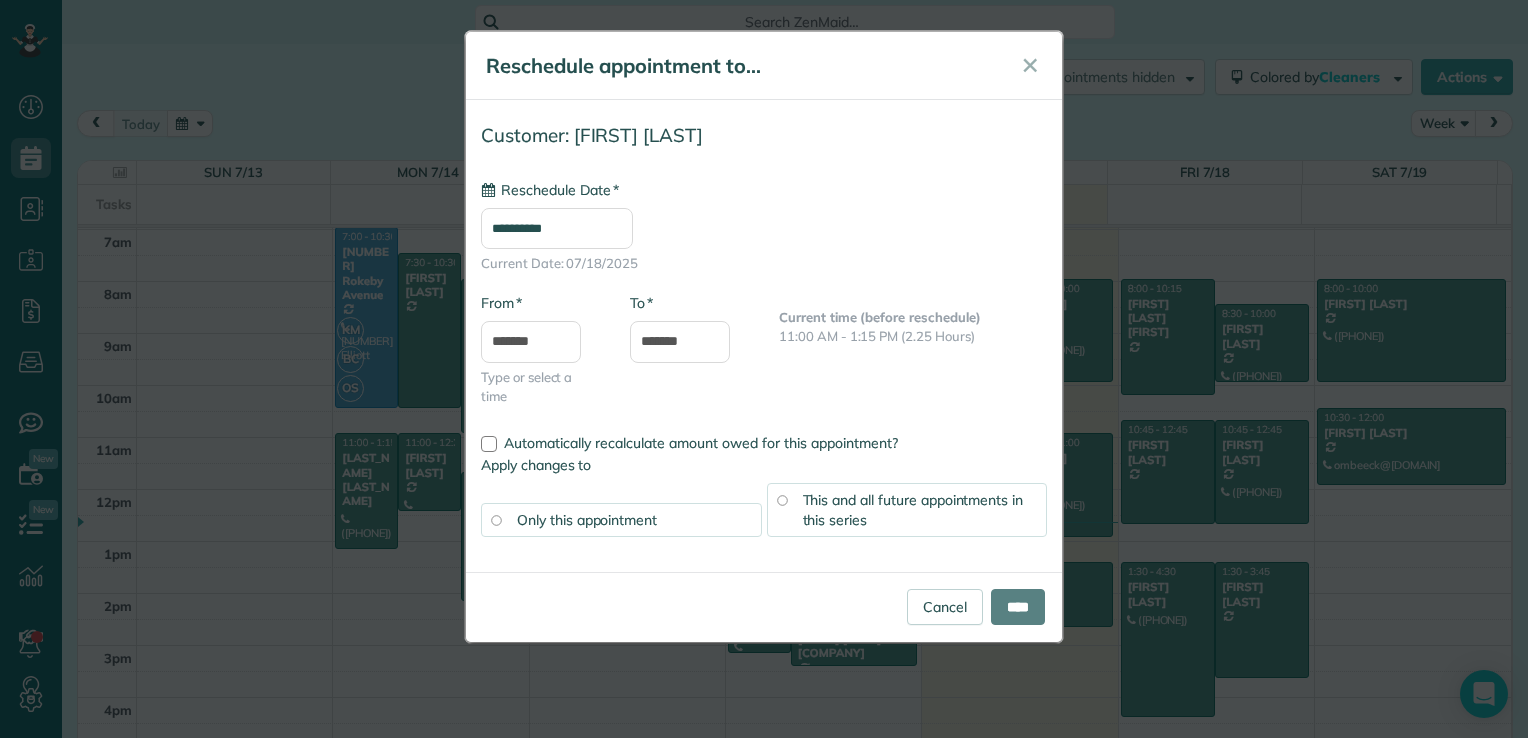 type on "**********" 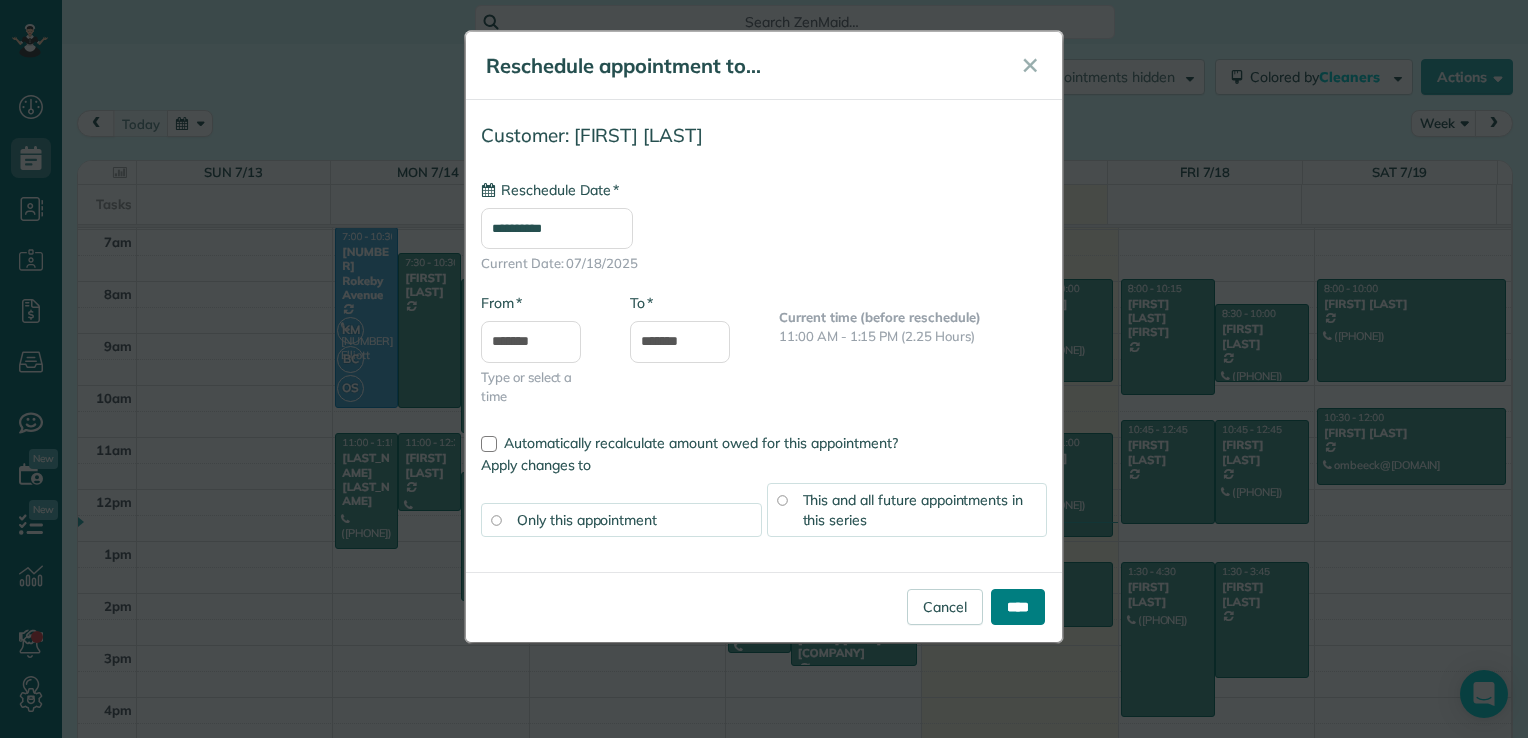 click on "****" at bounding box center [1018, 607] 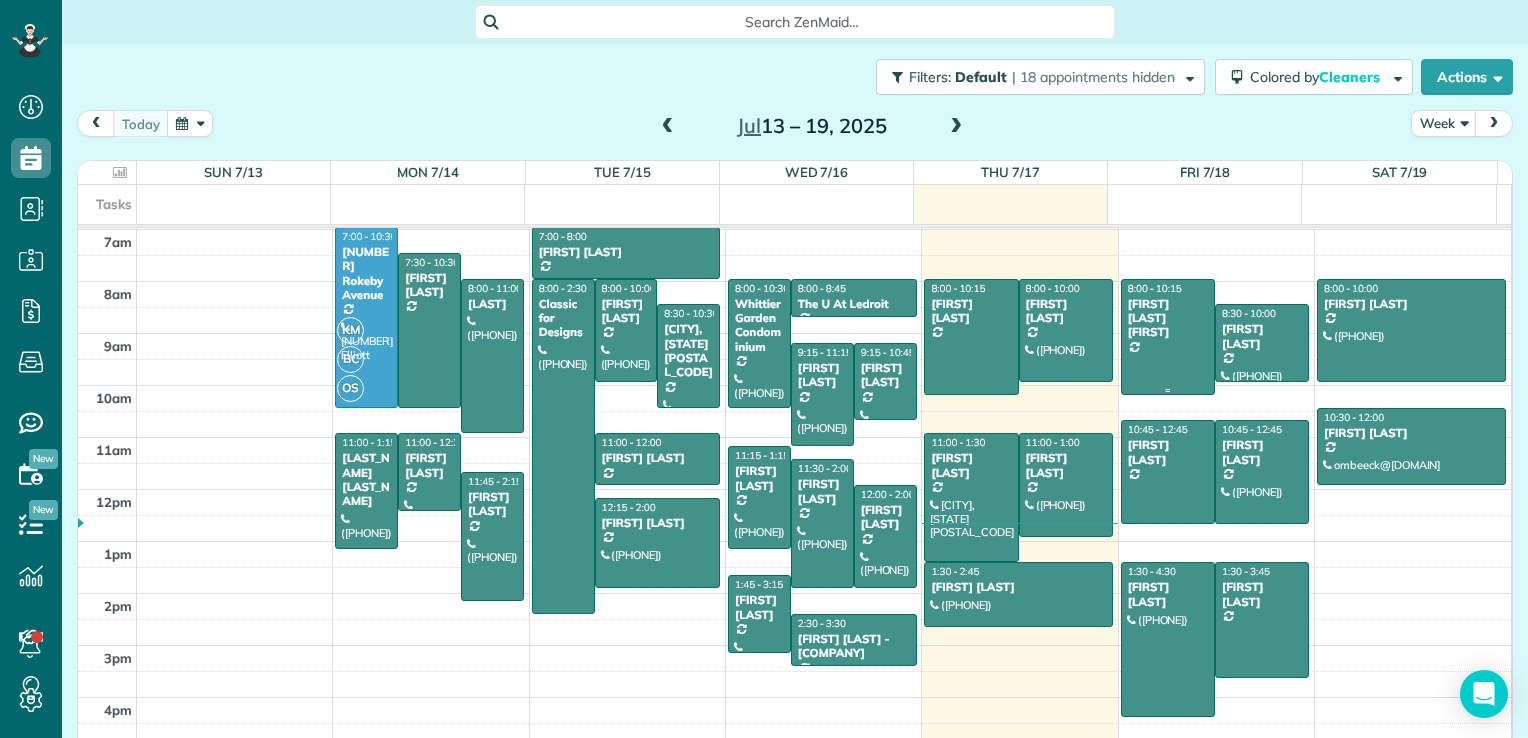 click at bounding box center (1168, 337) 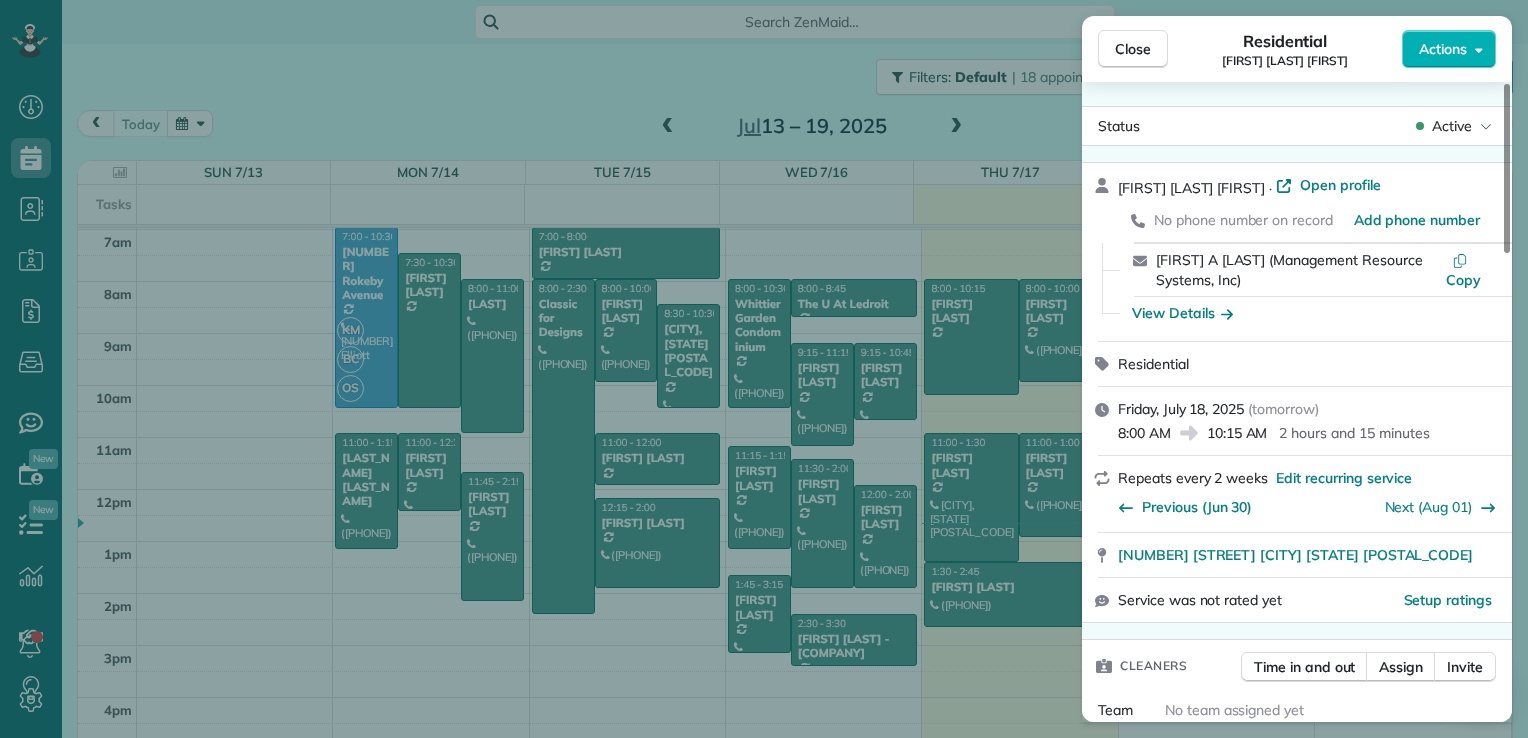 drag, startPoint x: 1115, startPoint y: 535, endPoint x: 1396, endPoint y: 551, distance: 281.45514 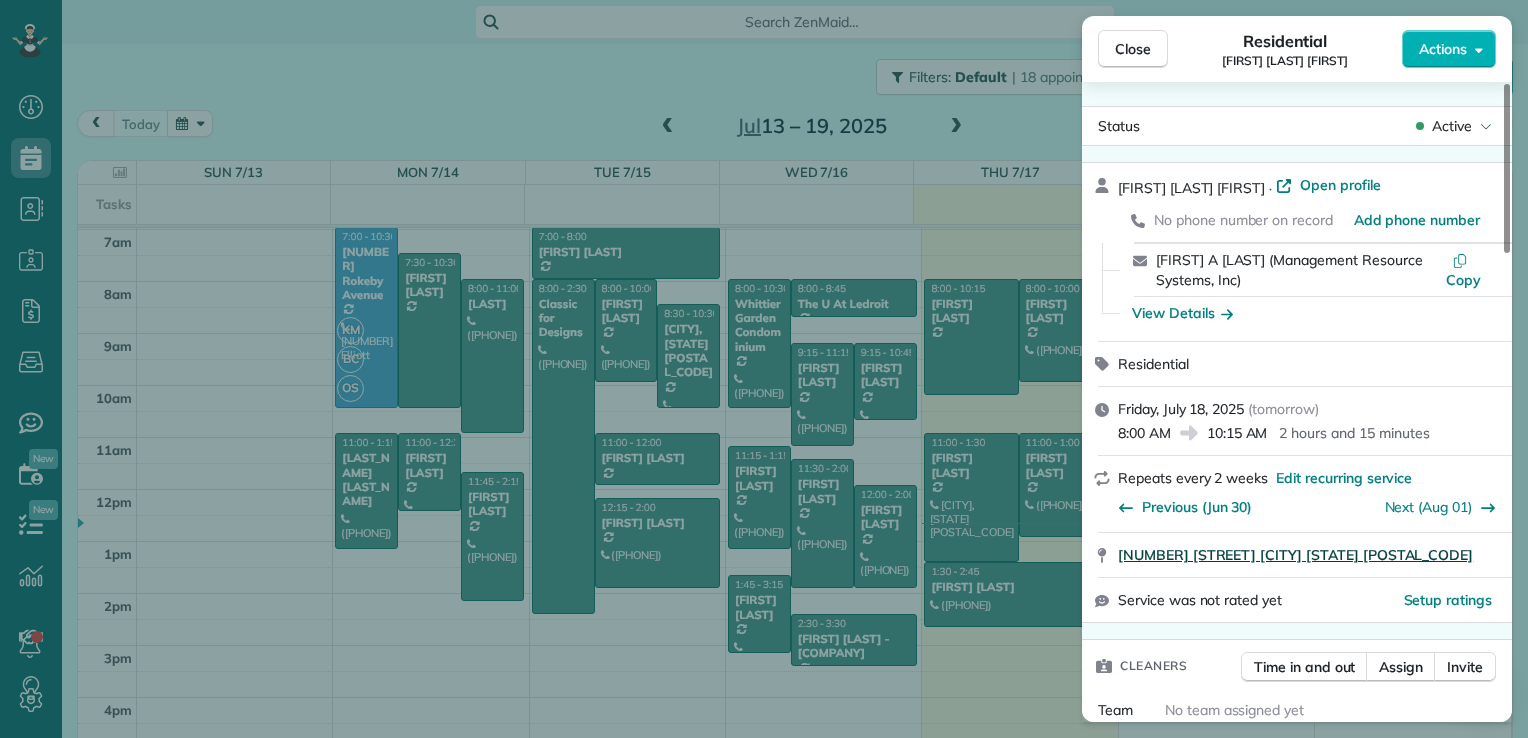 drag, startPoint x: 1396, startPoint y: 551, endPoint x: 1378, endPoint y: 538, distance: 22.203604 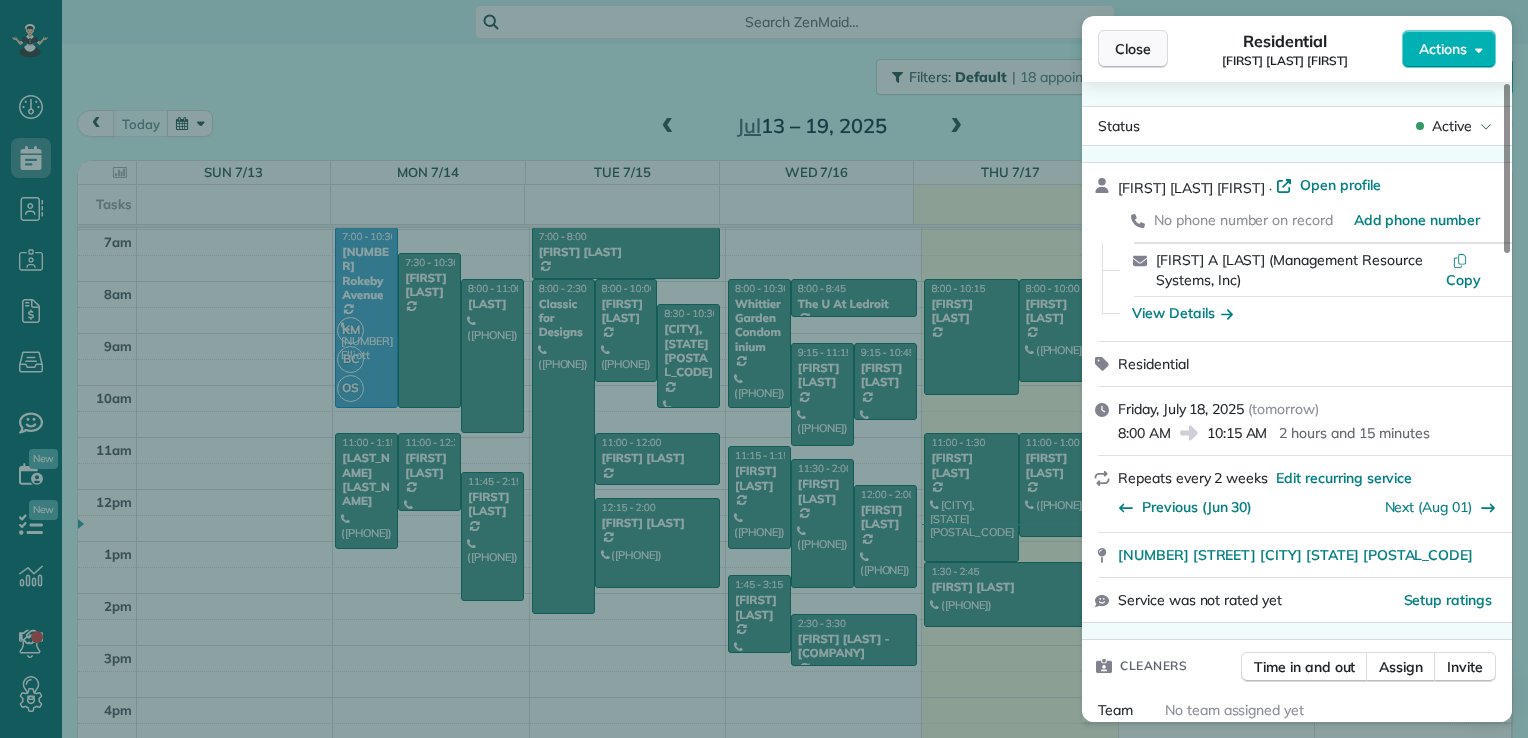click on "Close" at bounding box center (1133, 49) 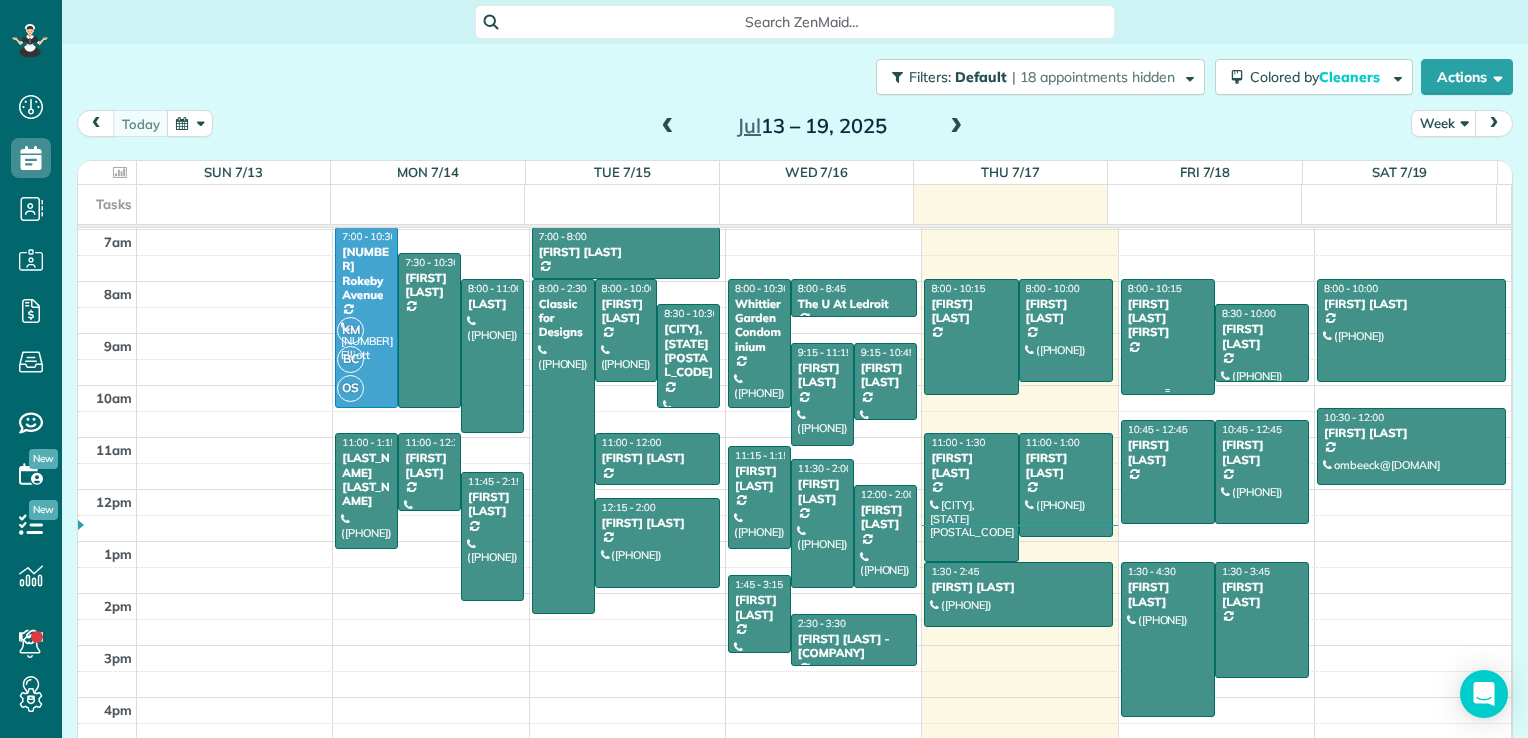 click at bounding box center (1168, 337) 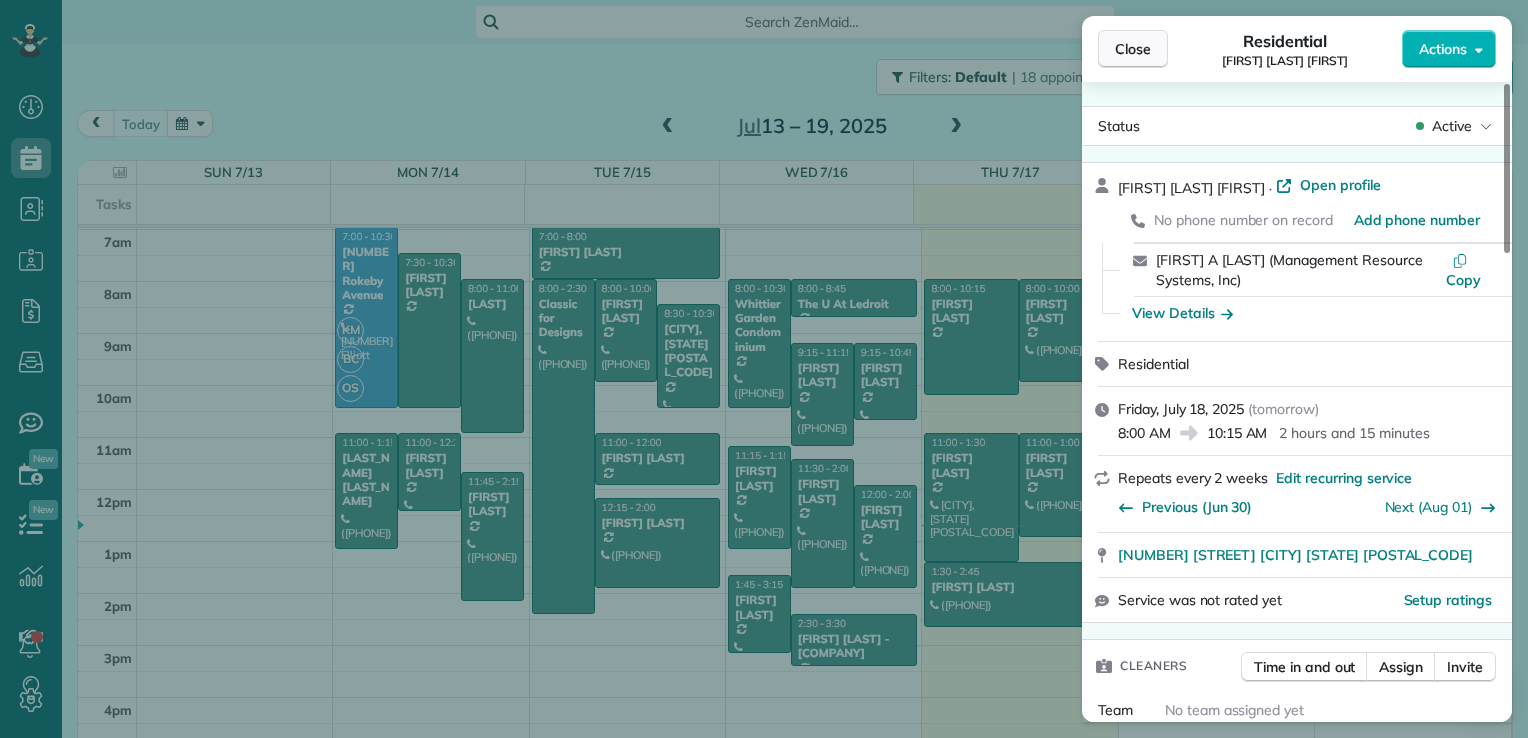 click on "Close" at bounding box center (1133, 49) 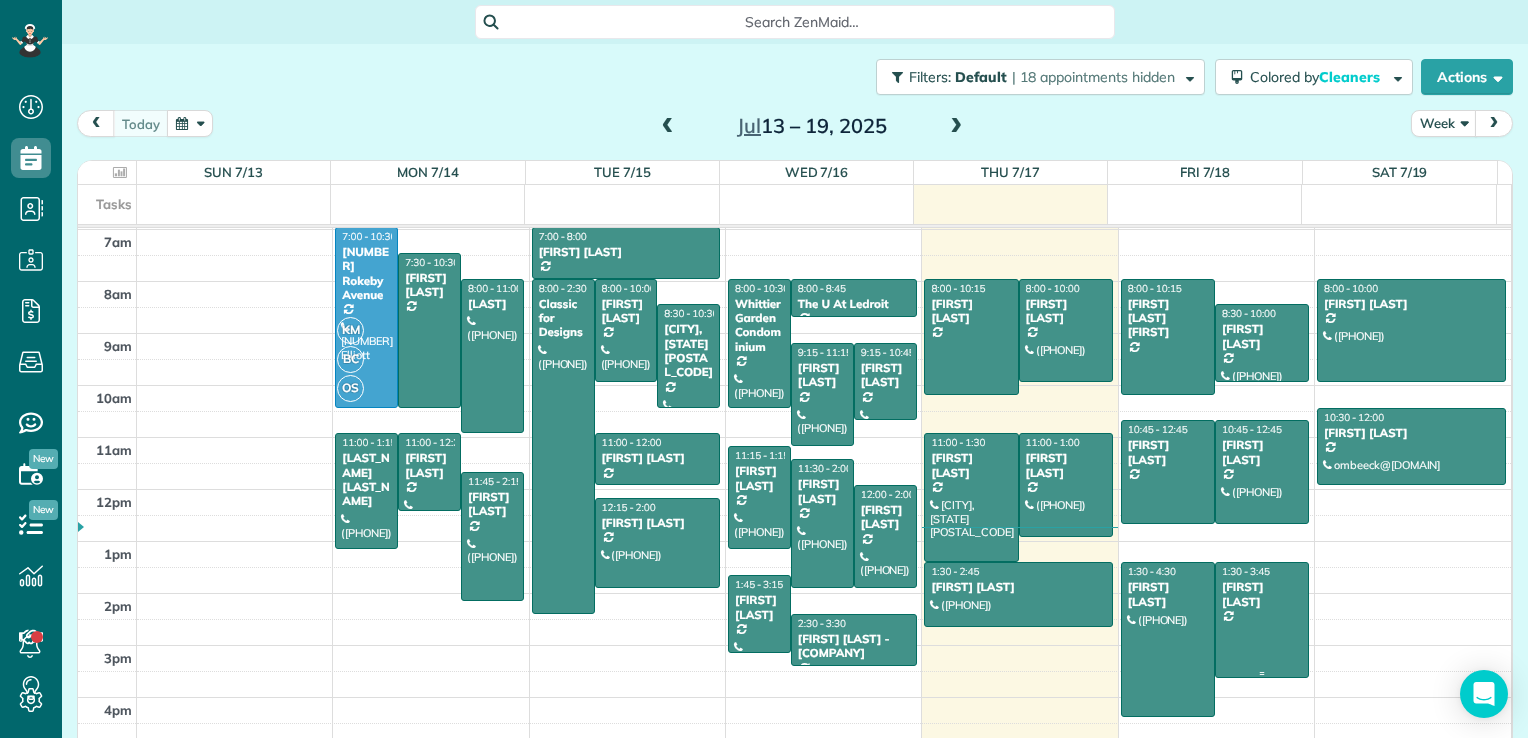 click on "1:30 - 3:45 [FIRST] [LAST] [NUMBER] Ingraham Street Northwest [CITY], [STATE] [POSTAL_CODE]" at bounding box center [1262, 620] 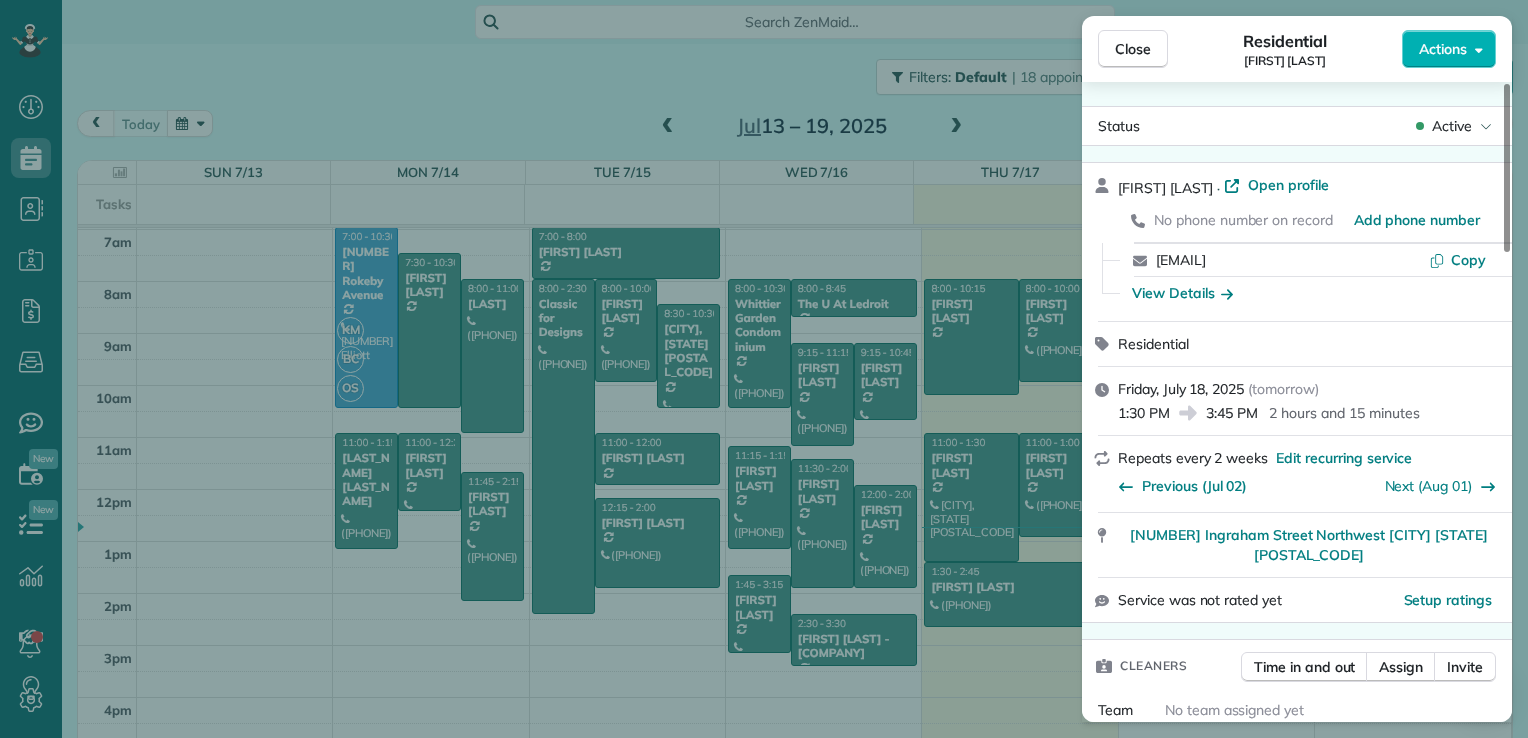 click on "Close Residential [FIRST] [LAST] Actions" at bounding box center [1297, 49] 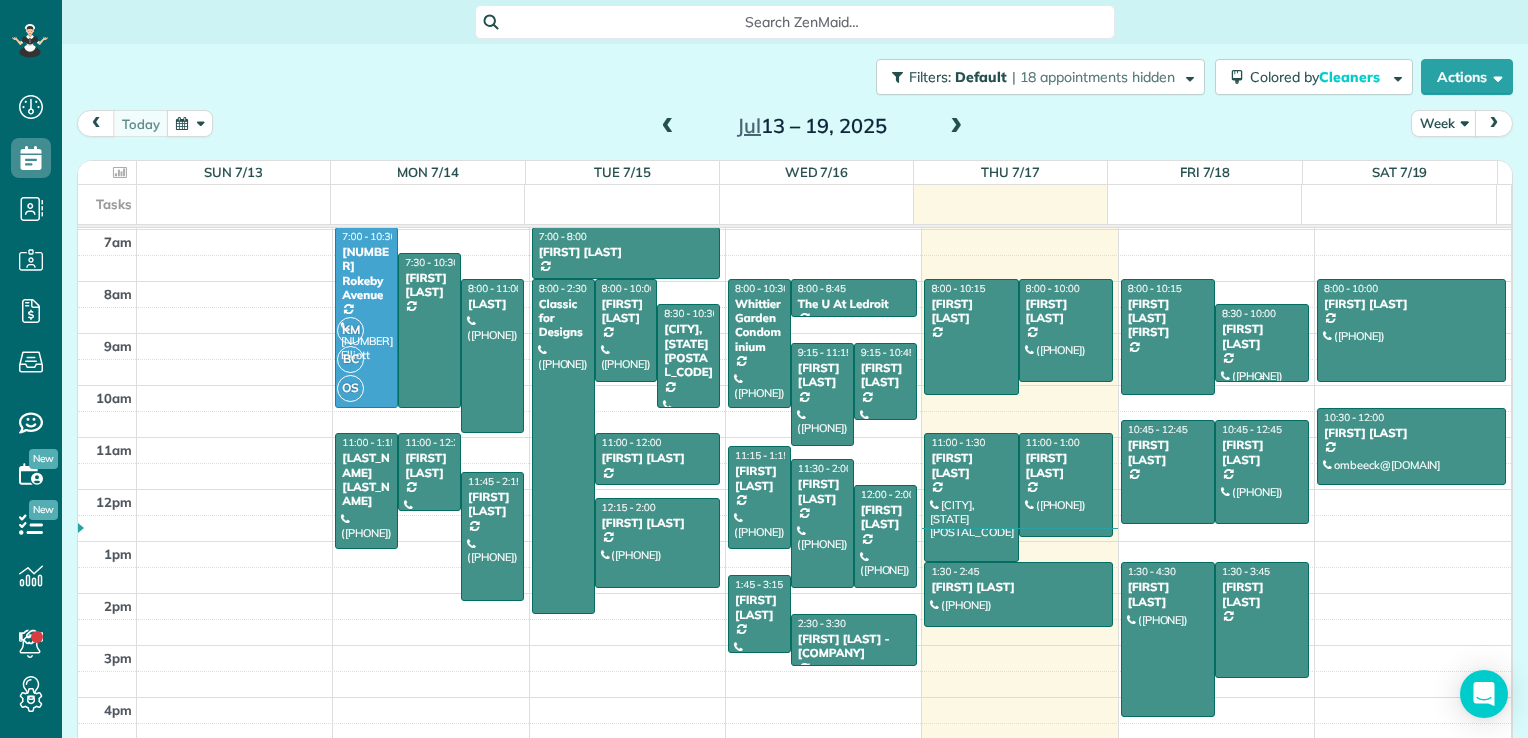 click on "[FIRST] [LAST]" at bounding box center [1262, 336] 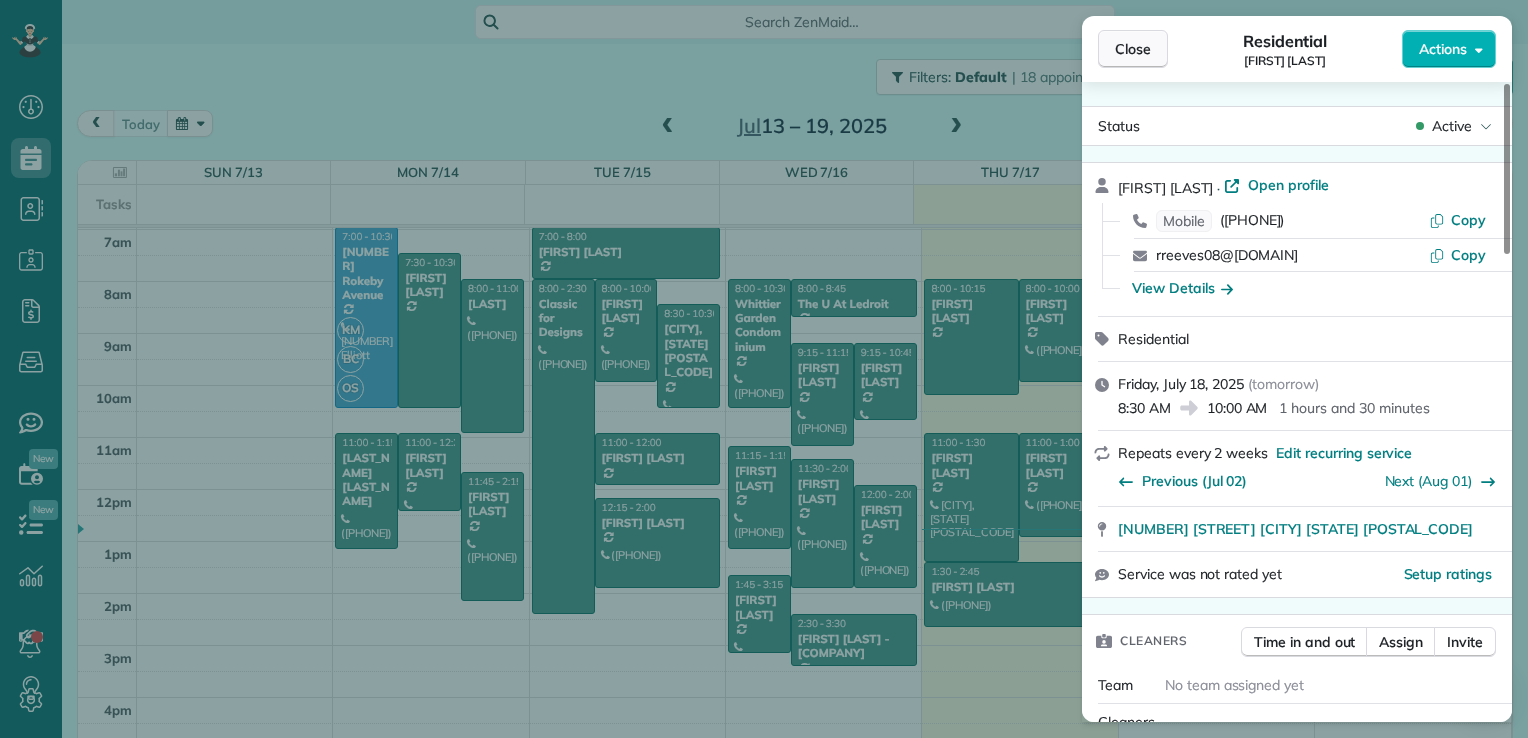 click on "Close" at bounding box center (1133, 49) 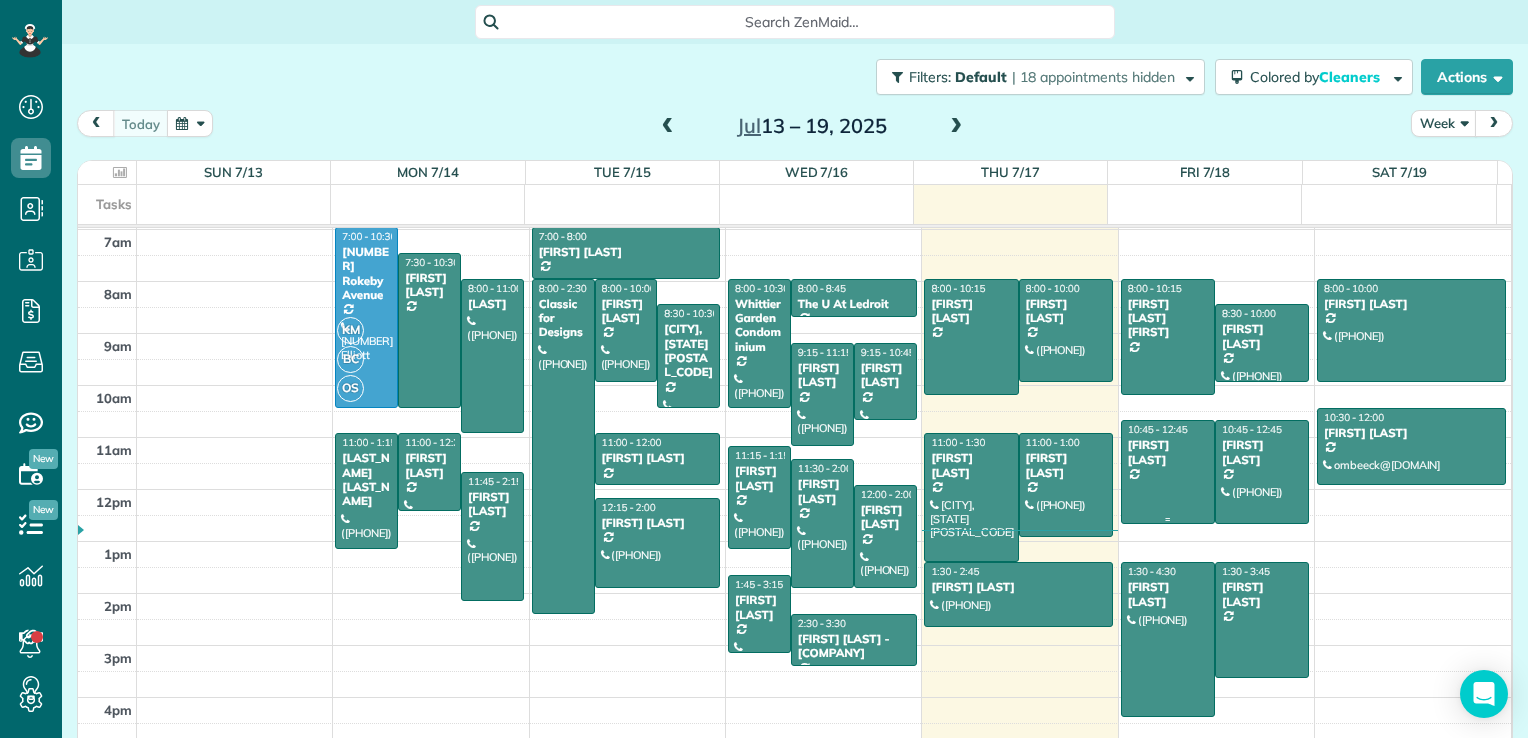 click at bounding box center [1168, 471] 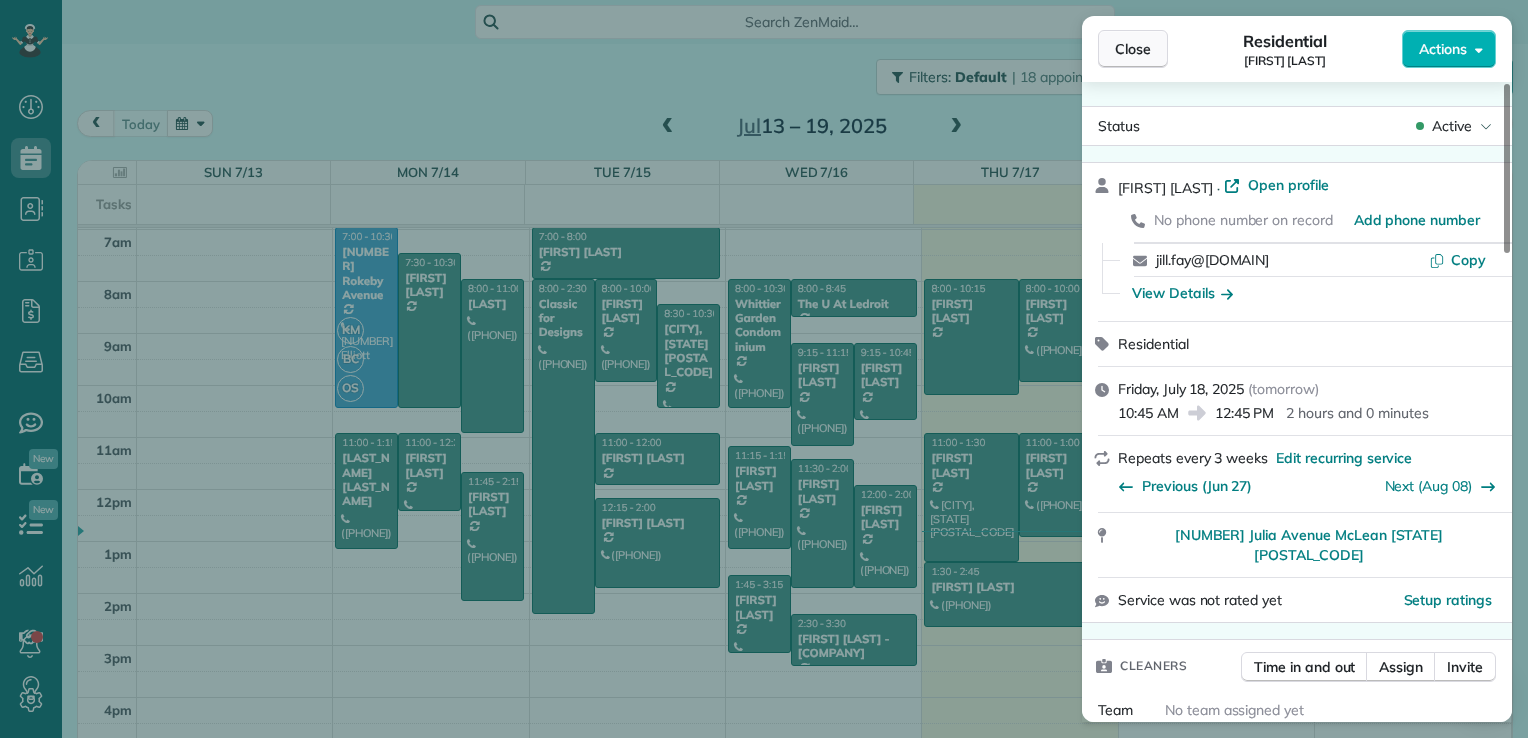 click on "[LOCATION] Residential [FIRST] [LAST] Actions" at bounding box center [1297, 49] 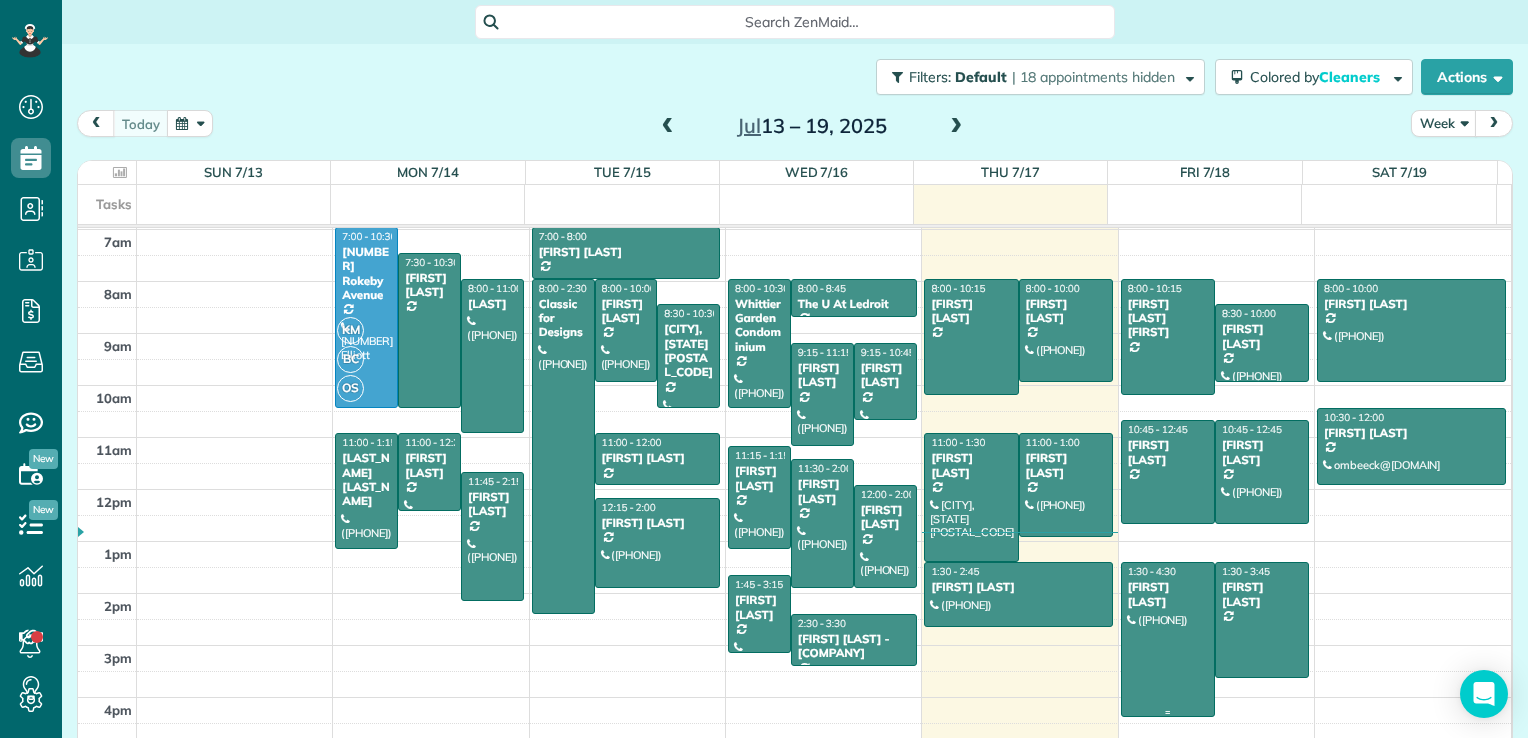 click at bounding box center (1168, 639) 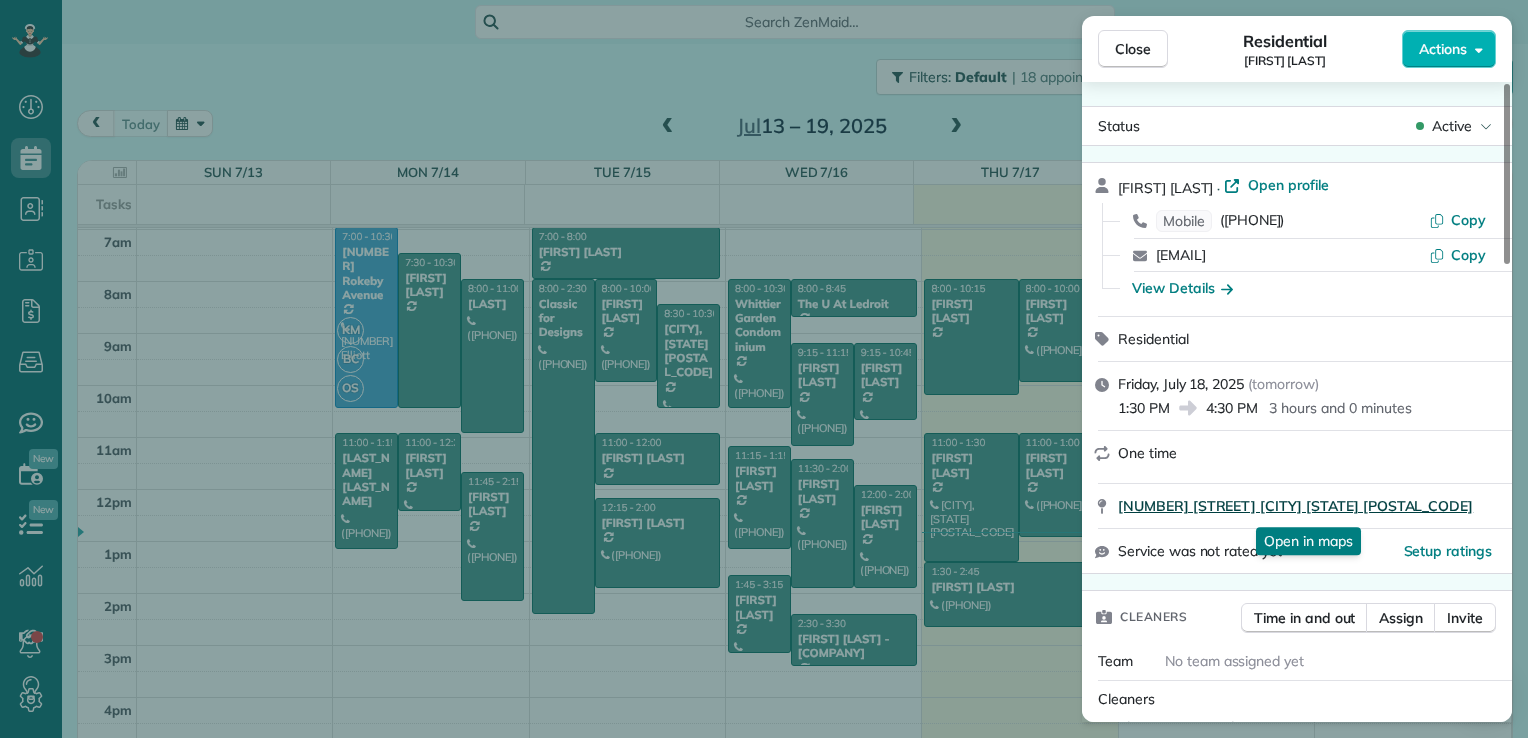 drag, startPoint x: 1116, startPoint y: 506, endPoint x: 1436, endPoint y: 508, distance: 320.00626 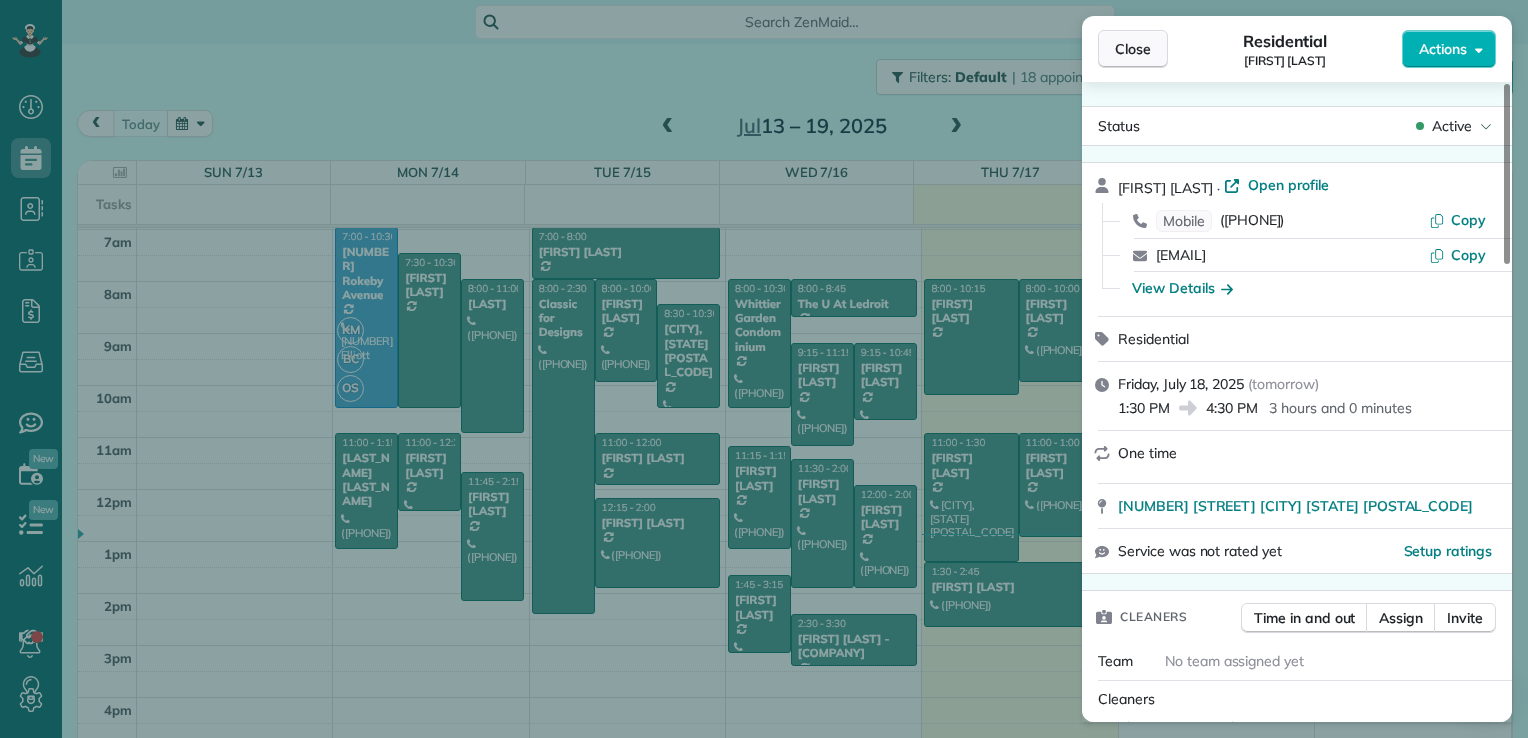 click on "Close" at bounding box center (1133, 49) 